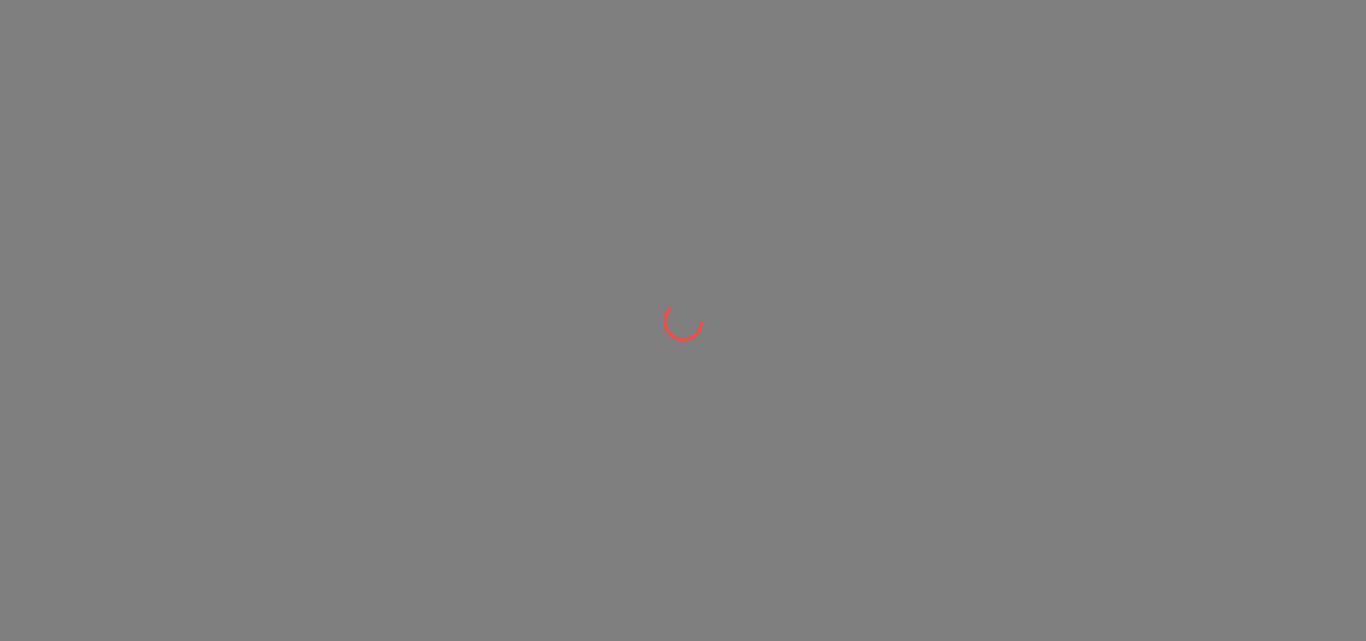 scroll, scrollTop: 0, scrollLeft: 0, axis: both 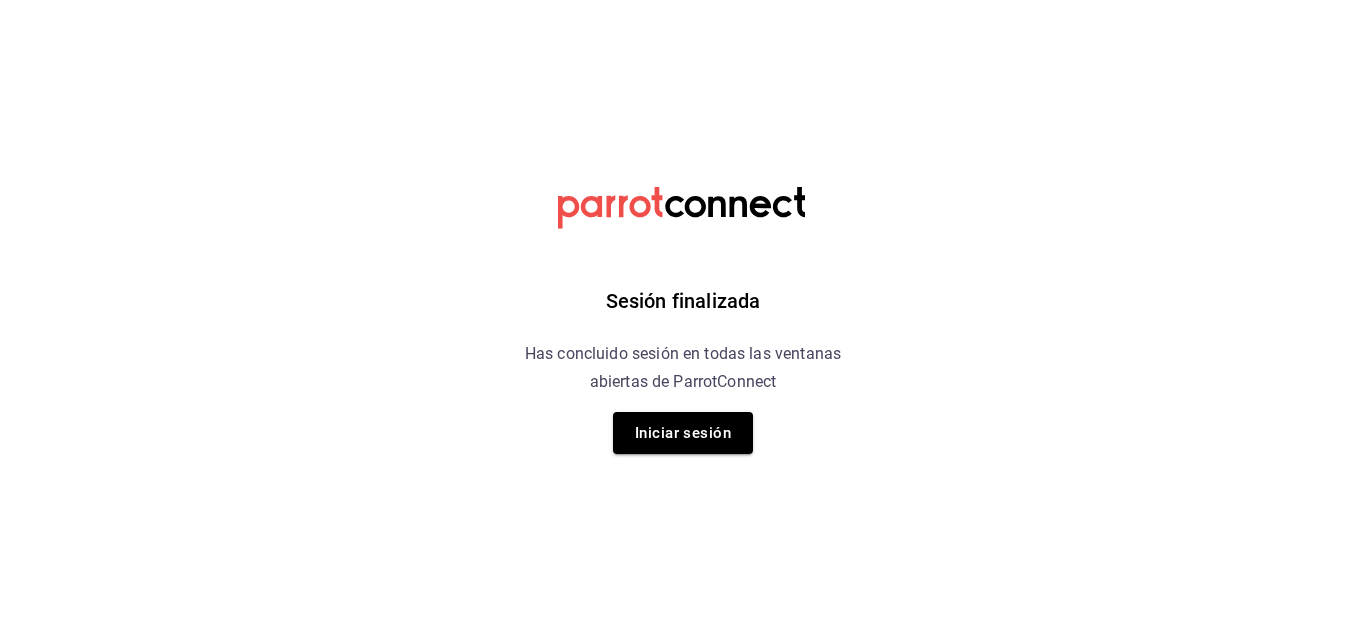click on "Sesión finalizada Has concluido sesión en todas las ventanas abiertas de ParrotConnect Iniciar sesión" at bounding box center [683, 0] 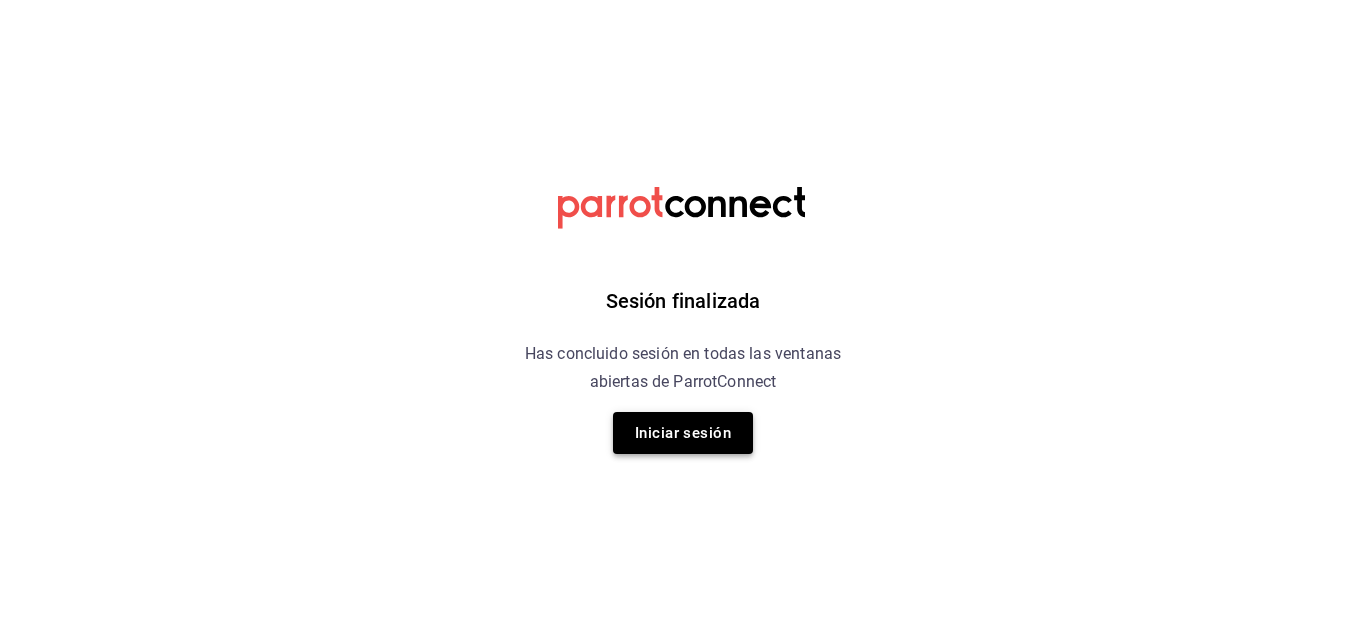 click on "Iniciar sesión" at bounding box center (683, 433) 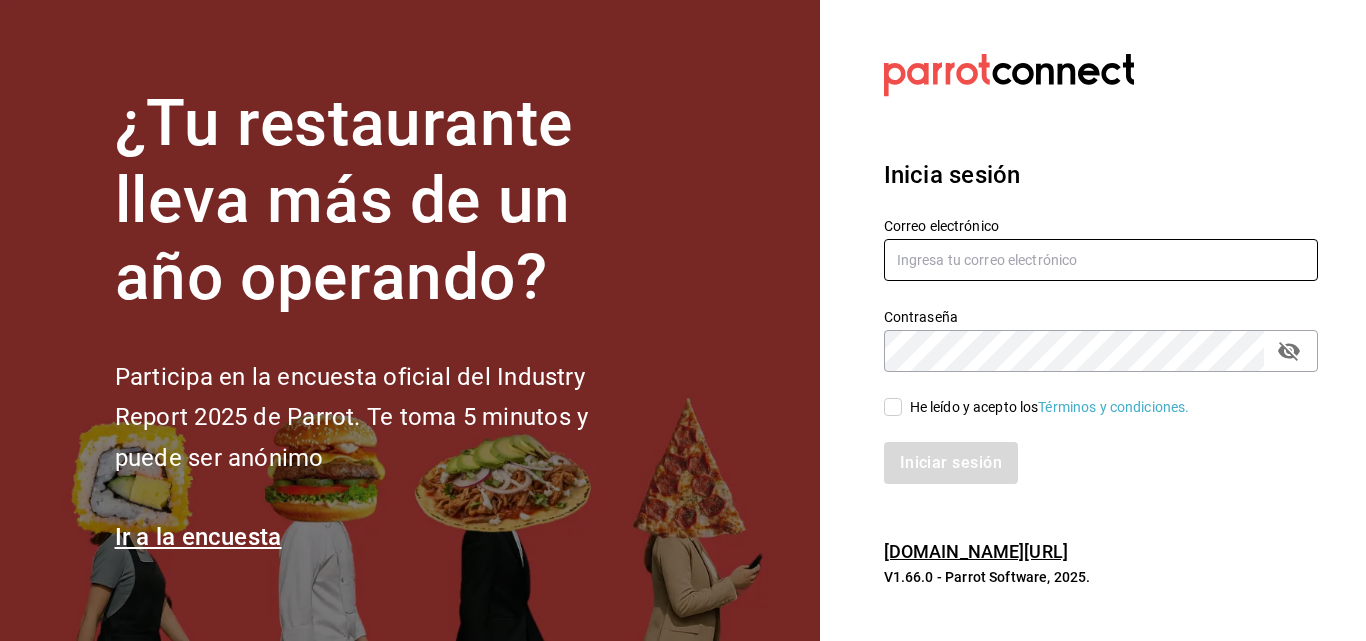type on "Laureano.reyes@grupocosteno.com" 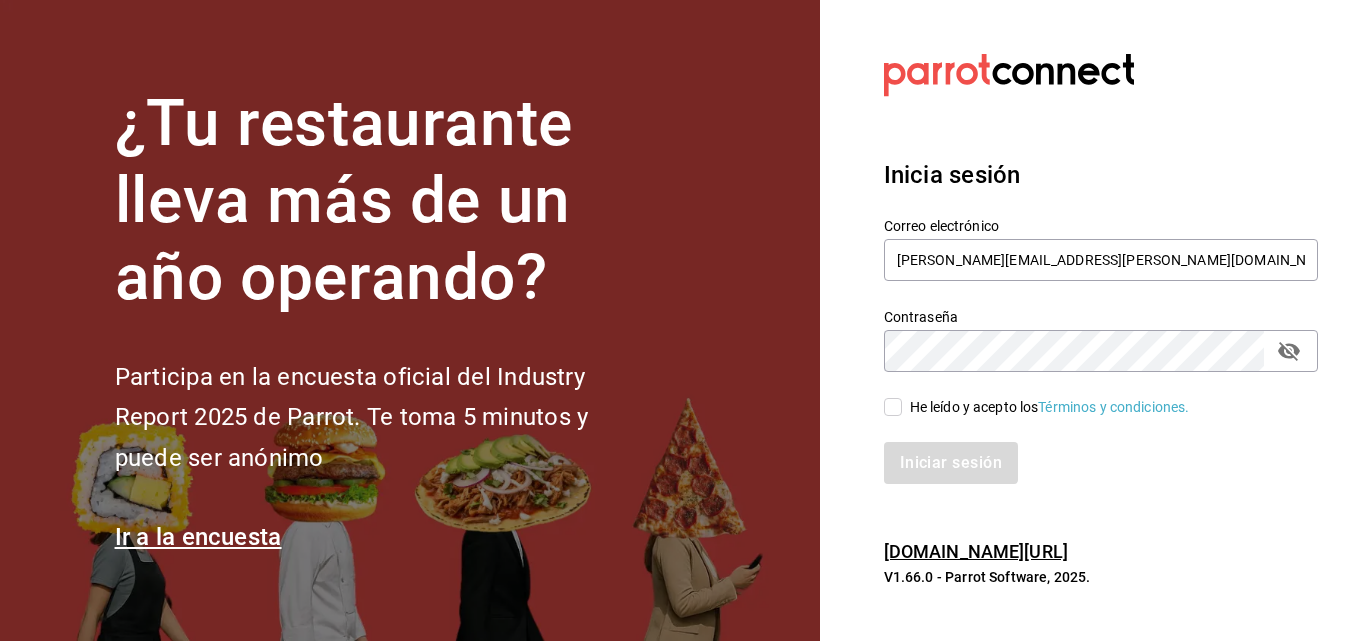 click on "He leído y acepto los  Términos y condiciones." at bounding box center (893, 407) 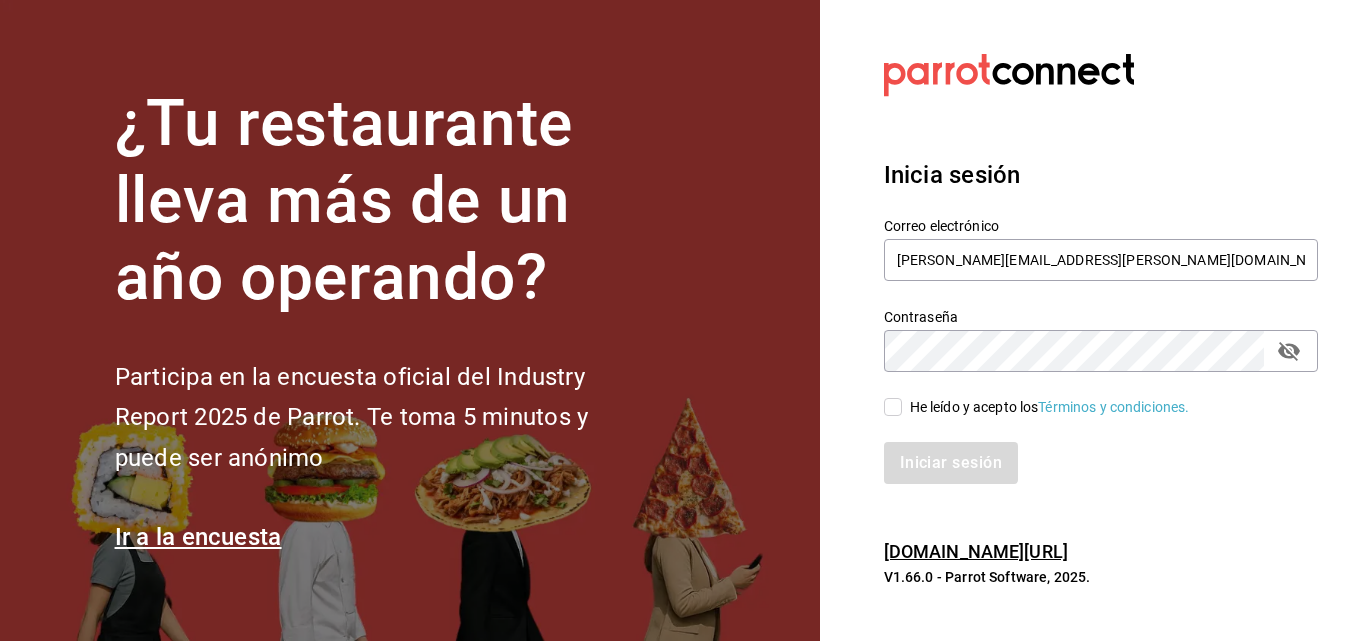 checkbox on "true" 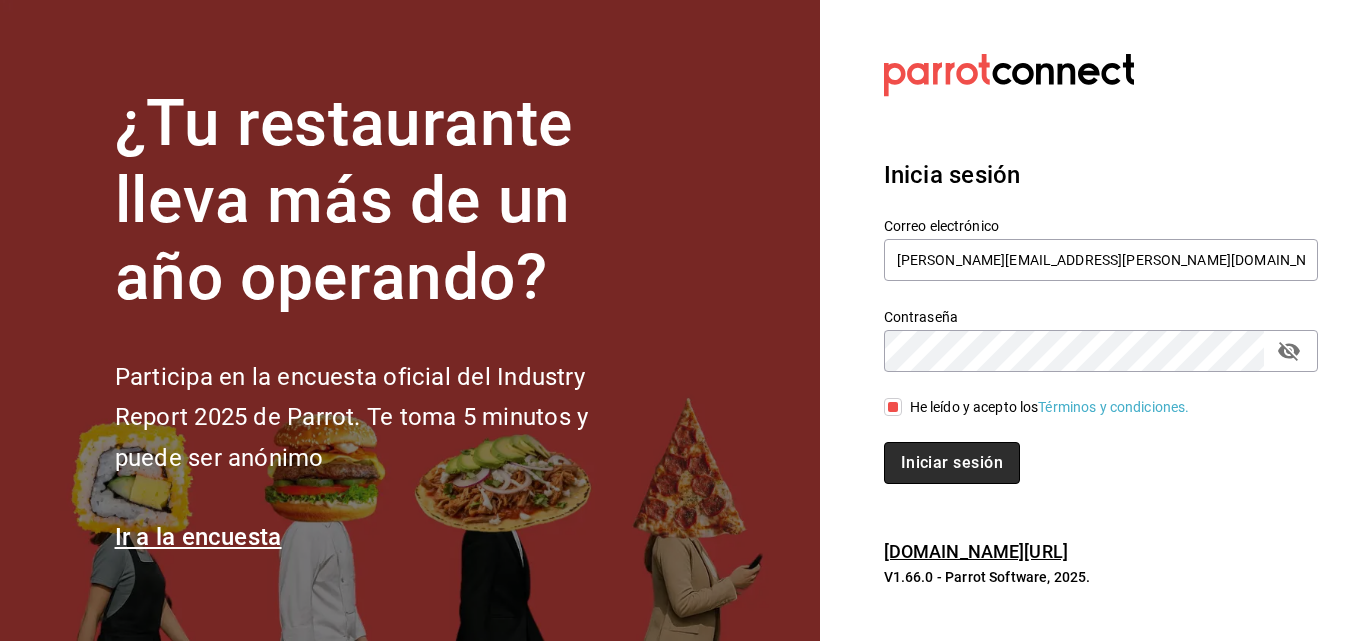 click on "Iniciar sesión" at bounding box center [952, 463] 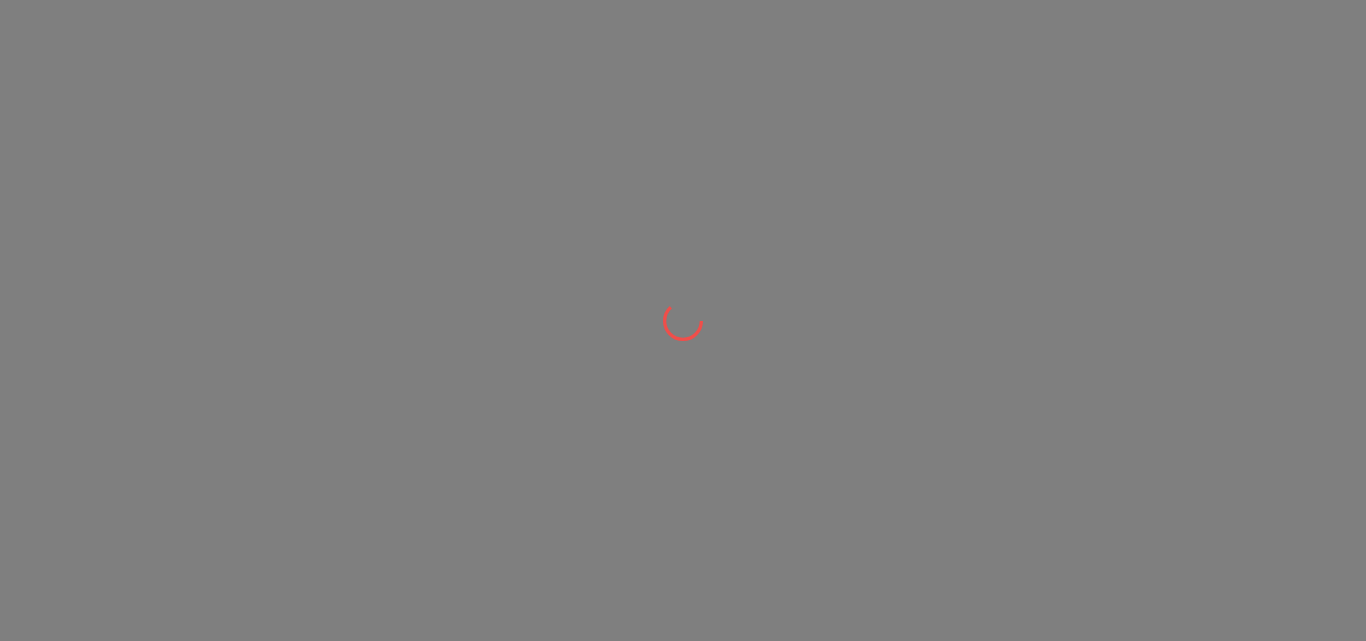 scroll, scrollTop: 0, scrollLeft: 0, axis: both 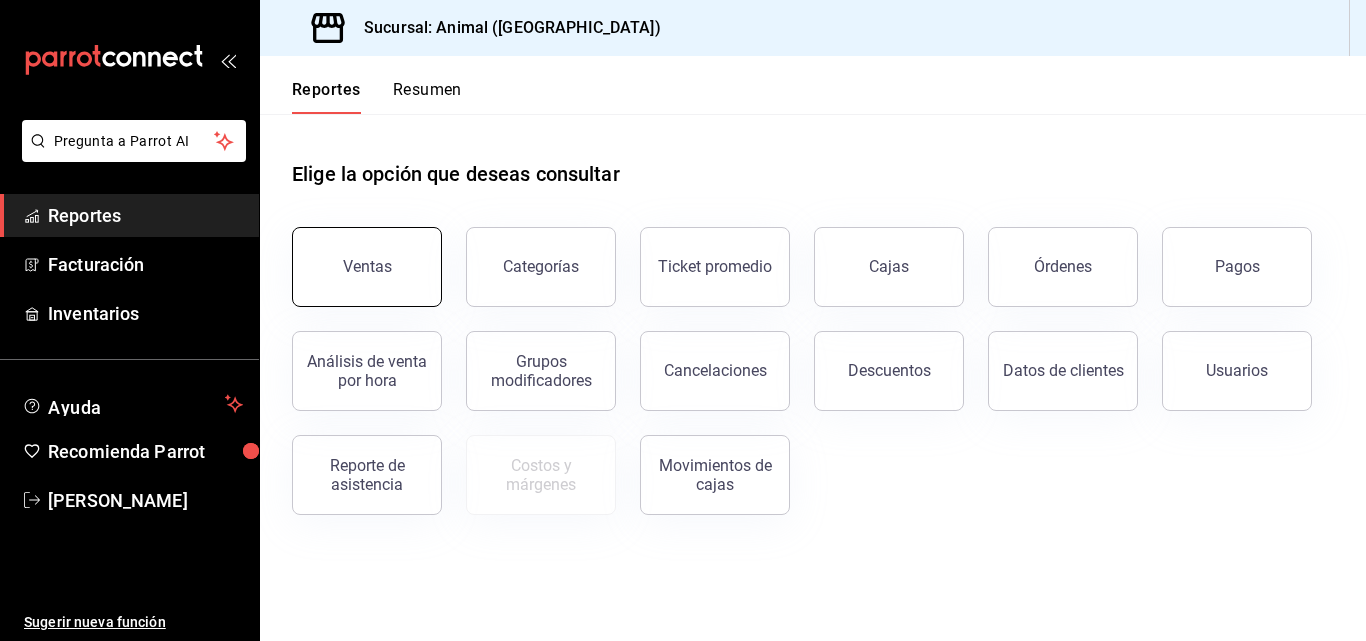 click on "Ventas" at bounding box center (367, 266) 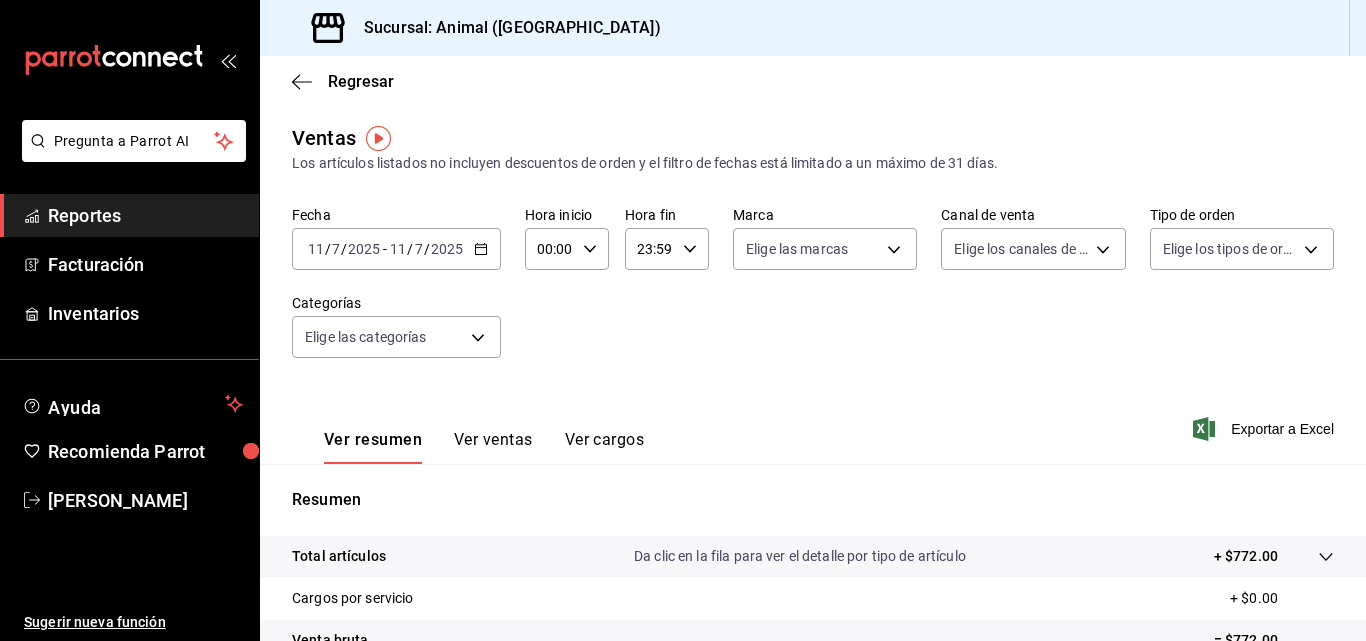 click on "[DATE] [DATE] - [DATE] [DATE]" at bounding box center (396, 249) 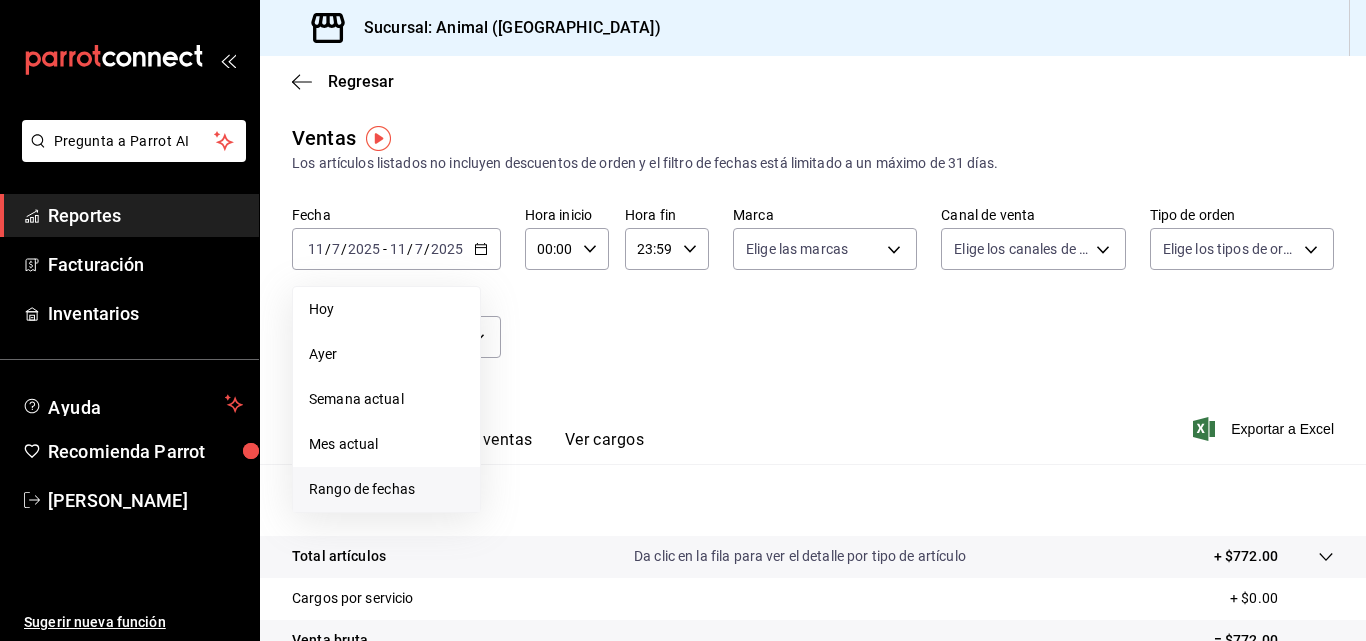 click on "Rango de fechas" at bounding box center (386, 489) 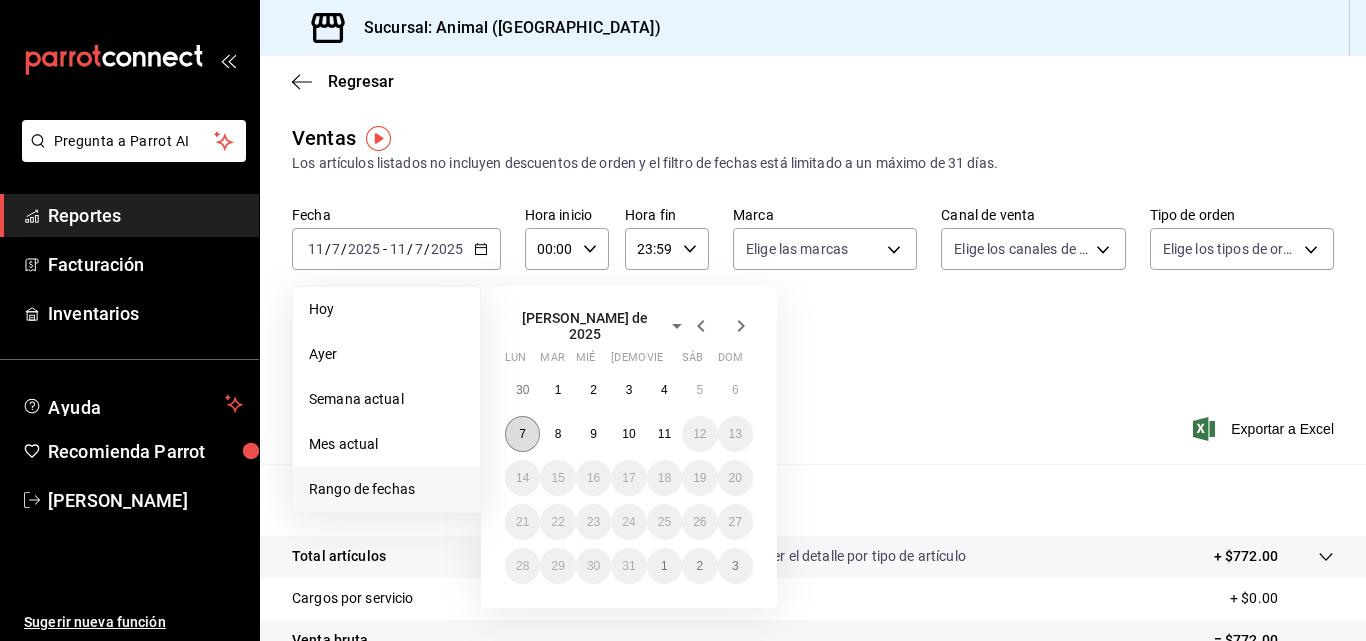 click on "7" at bounding box center (522, 434) 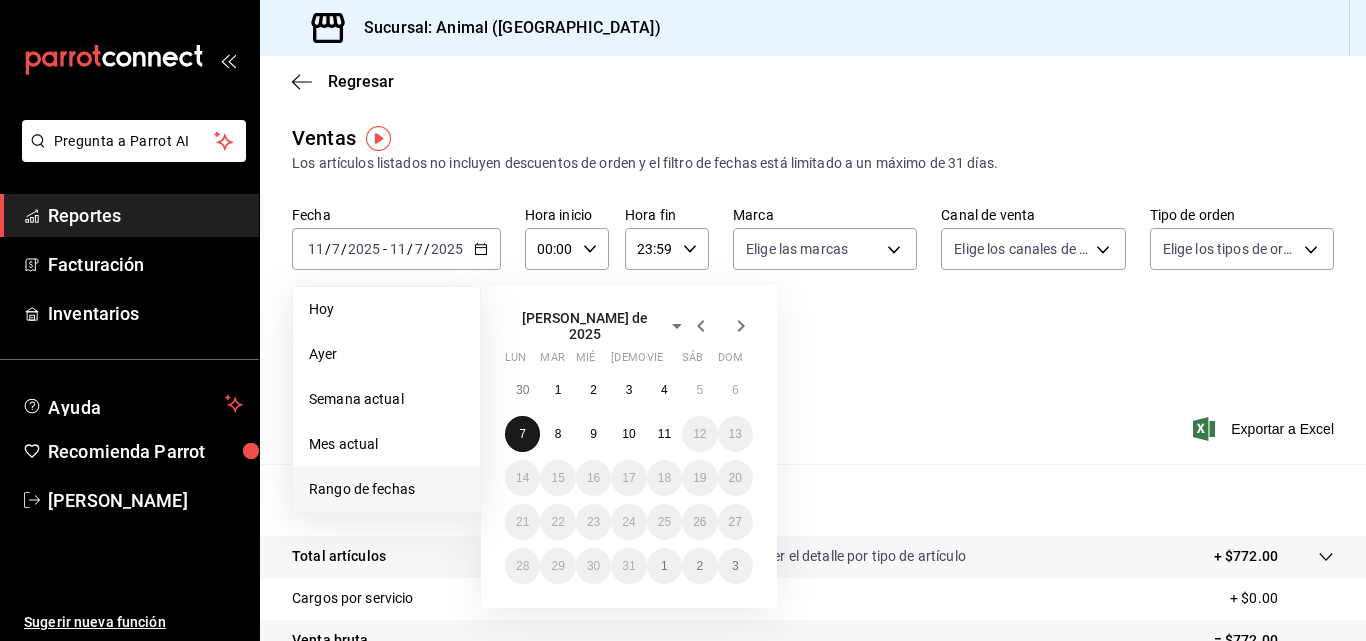 click on "7" at bounding box center [522, 434] 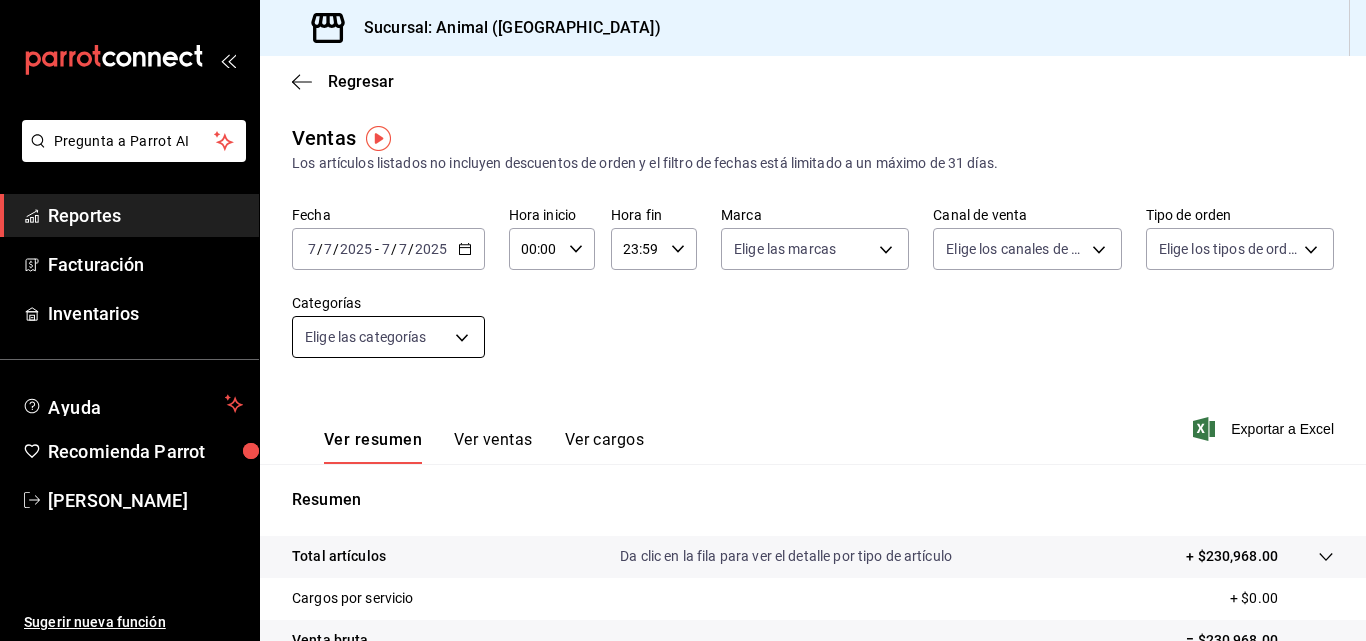 click on "Pregunta a Parrot AI Reportes   Facturación   Inventarios   Ayuda Recomienda Parrot   [PERSON_NAME] nueva función   Sucursal: Animal (Tijuana) Regresar Ventas Los artículos listados no incluyen descuentos de orden y el filtro de fechas está limitado a un máximo de 31 [PERSON_NAME]. Fecha [DATE] [DATE] - [DATE] [DATE] Hora inicio 00:00 Hora inicio Hora fin 23:59 Hora fin Marca Elige las marcas Canal de venta Elige los [PERSON_NAME] de venta Tipo de orden Elige los tipos de orden Categorías Elige las categorías Ver resumen Ver ventas Ver cargos Exportar a Excel Resumen Total artículos Da clic en la fila para ver el detalle por tipo de artículo + $230,968.00 Cargos por servicio + $0.00 Venta bruta = $230,968.00 Descuentos totales - $1,267.00 Certificados de regalo - $0.00 Venta total = $229,701.00 Impuestos - $17,014.89 Venta [PERSON_NAME] = $212,686.11 Pregunta a Parrot AI Reportes   Facturación   Inventarios   Ayuda Recomienda Parrot   [PERSON_NAME] nueva función" at bounding box center (683, 320) 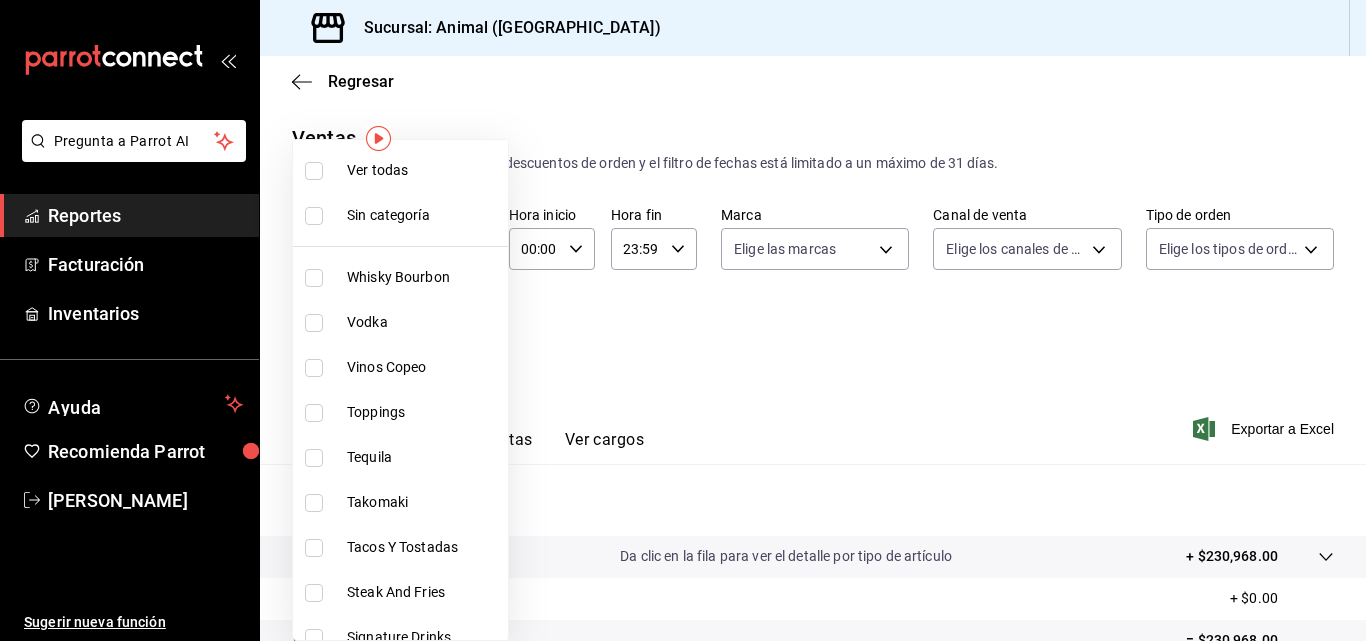 click at bounding box center [683, 320] 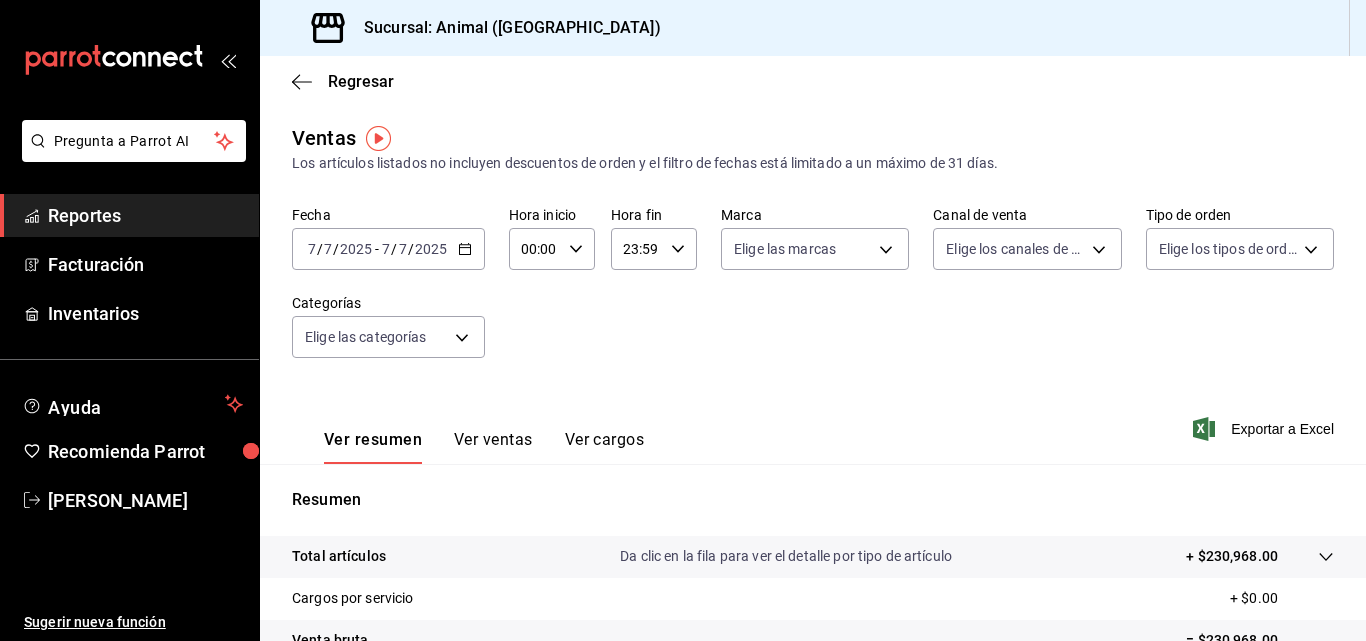 click on "[DATE] [DATE] - [DATE] [DATE]" at bounding box center (388, 249) 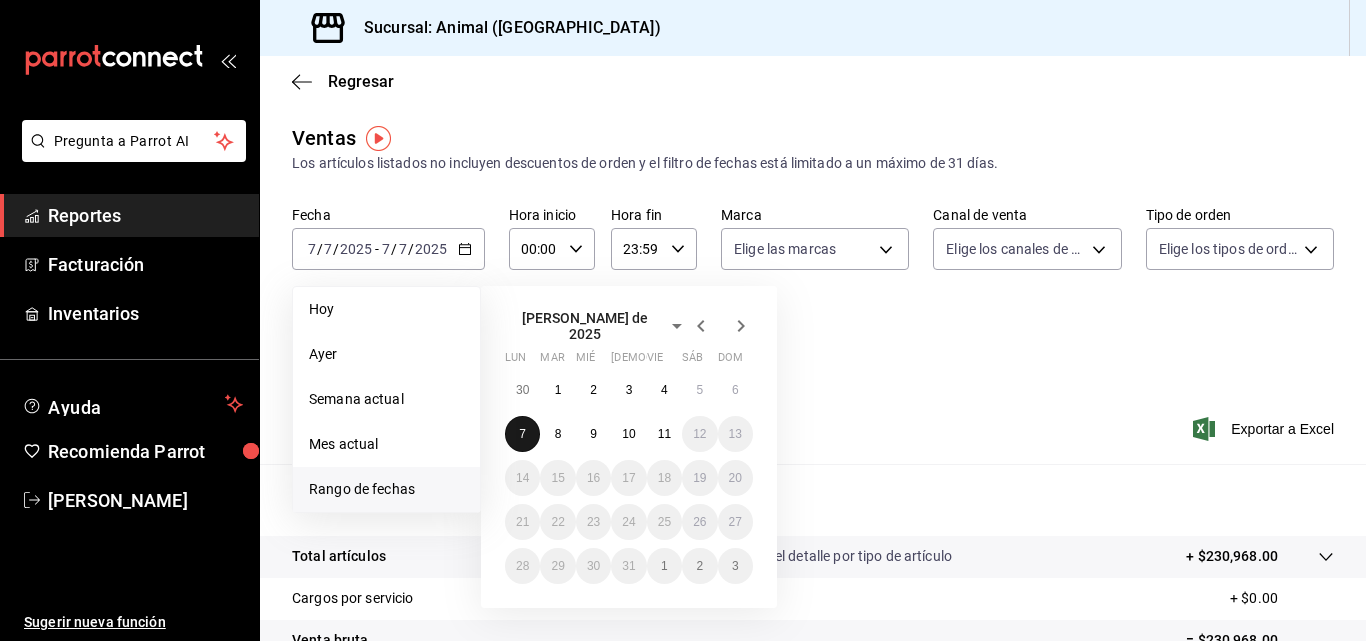click on "7" at bounding box center [522, 434] 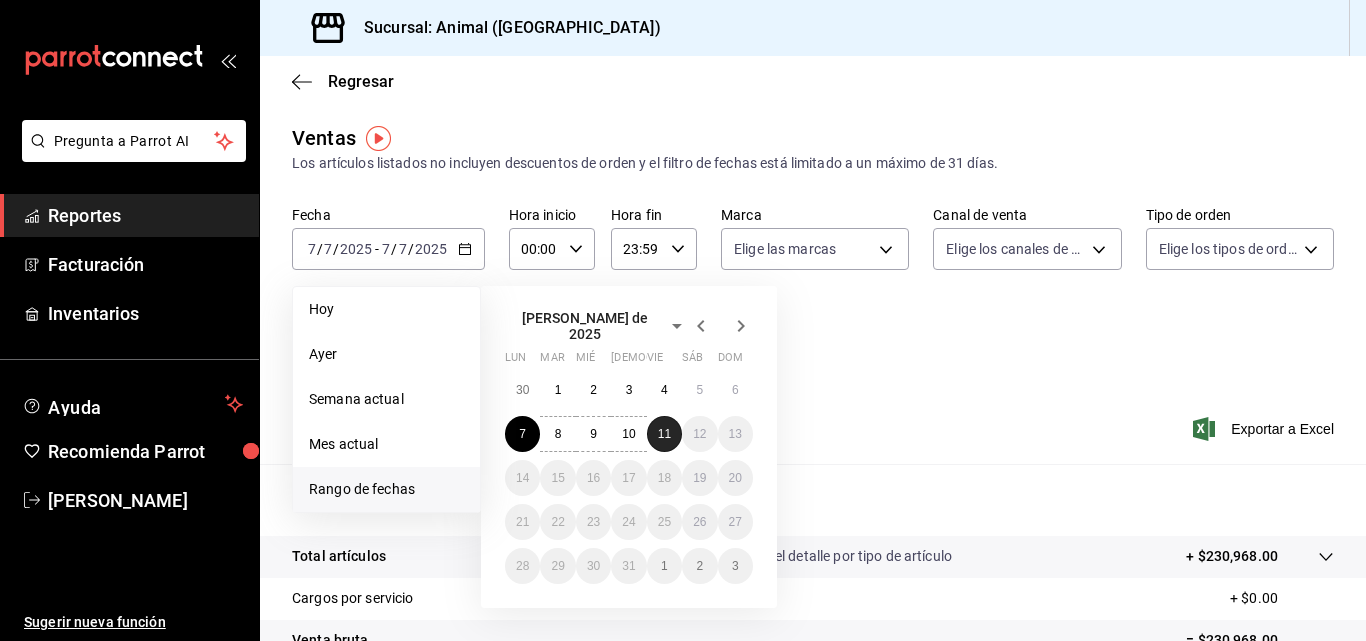 click on "11" at bounding box center (664, 434) 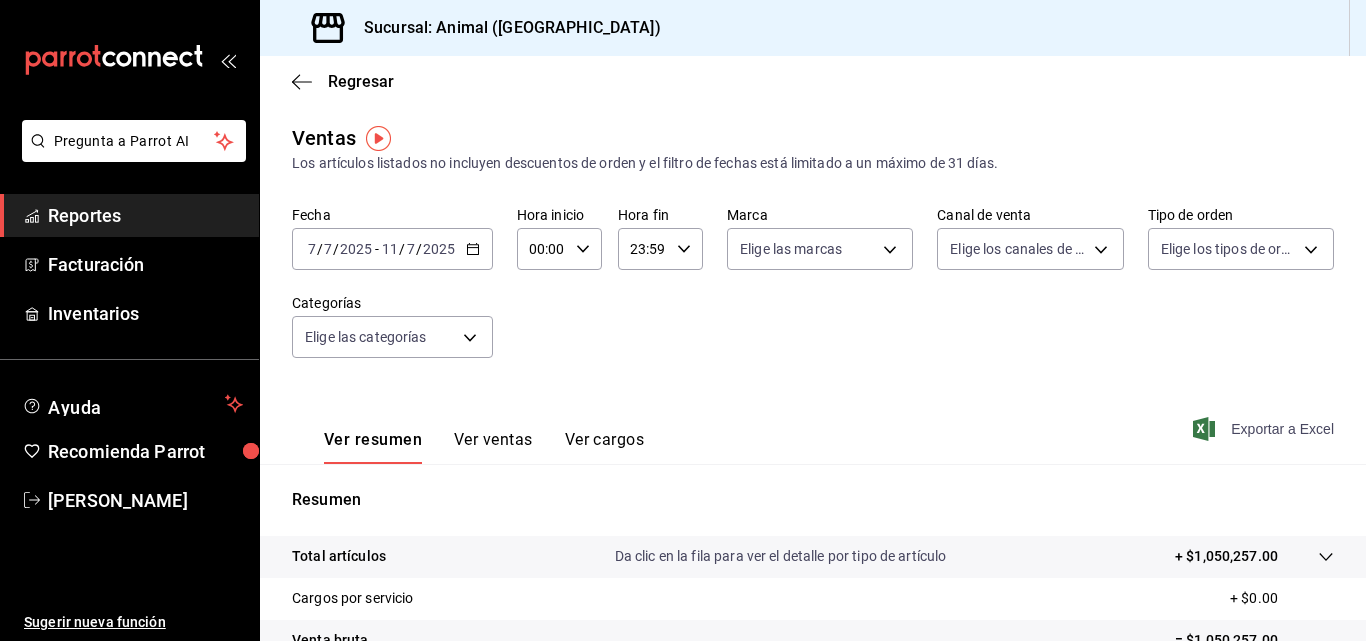 click on "Exportar a Excel" at bounding box center [1265, 429] 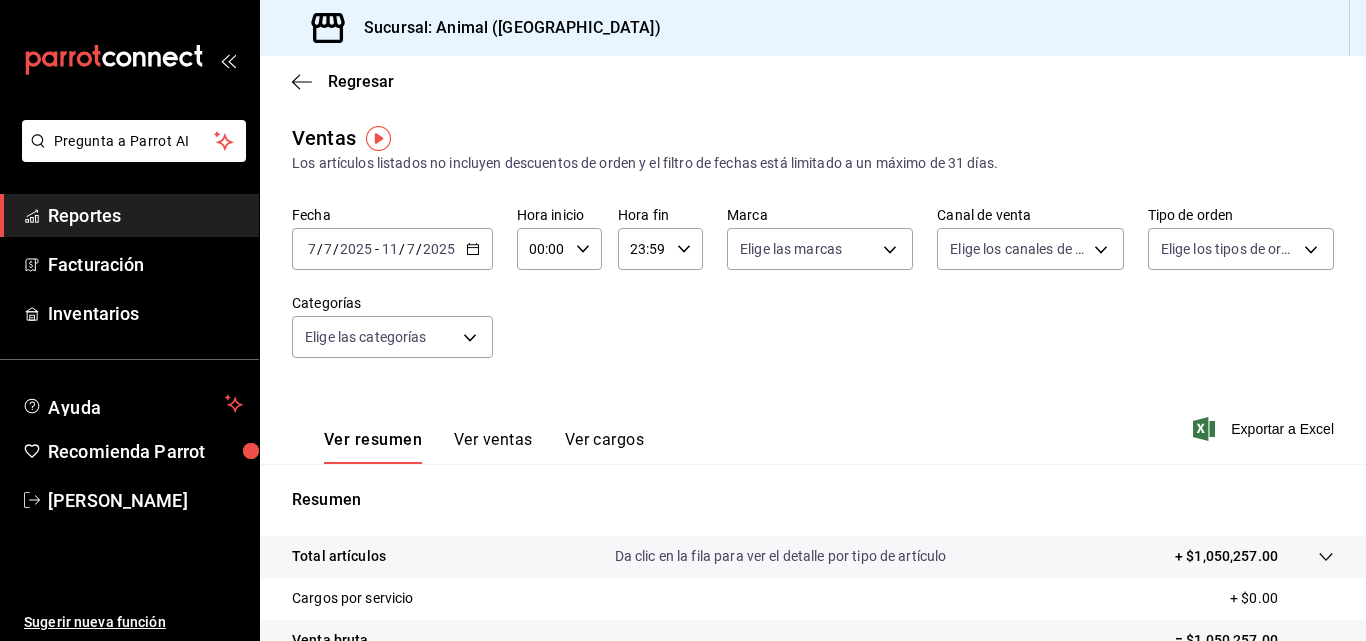 click 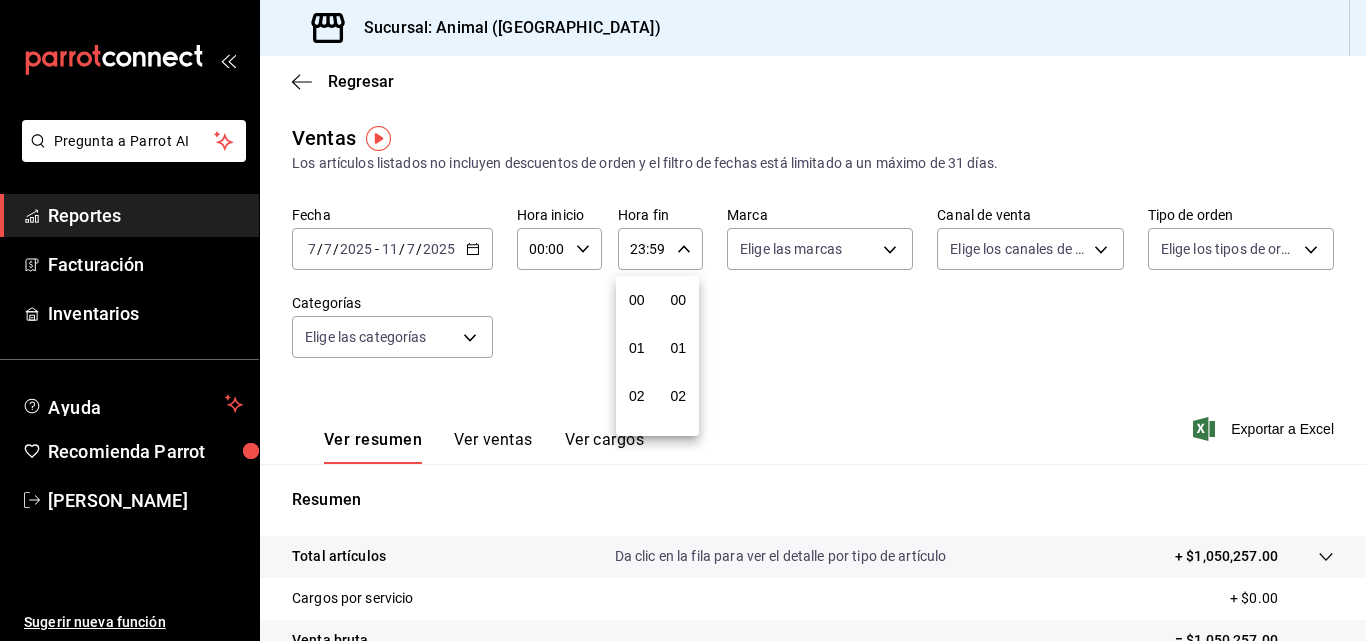 scroll, scrollTop: 992, scrollLeft: 0, axis: vertical 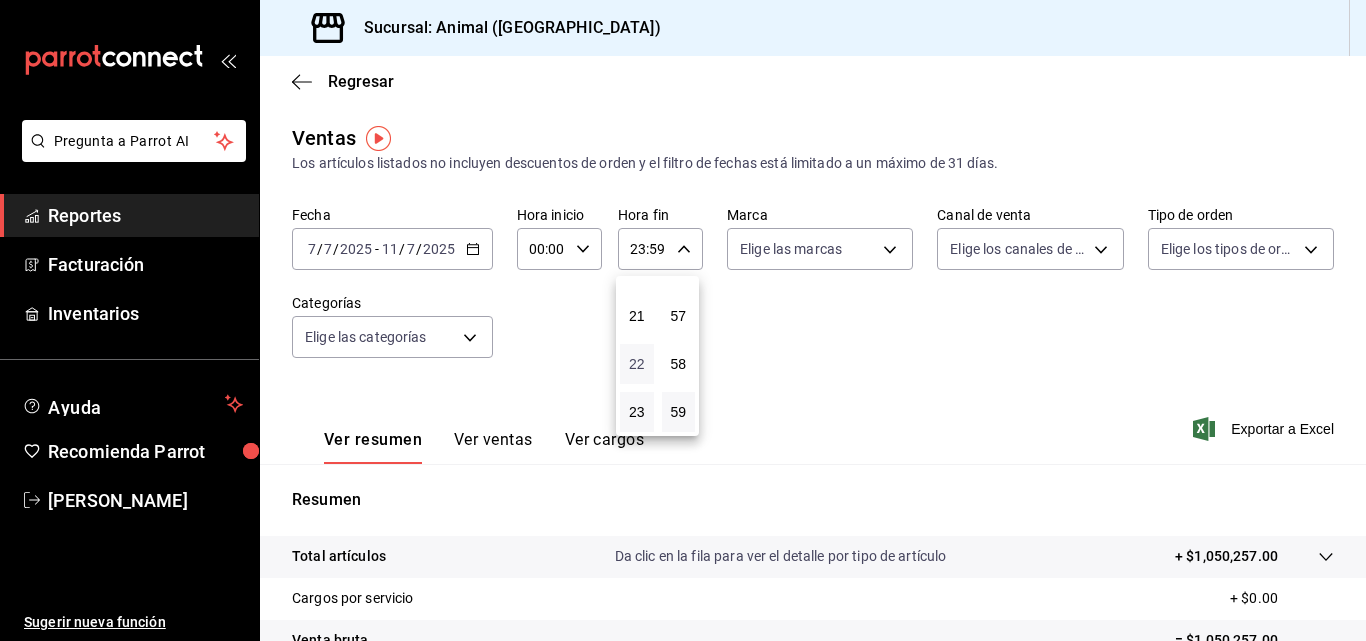 click on "22" at bounding box center (637, 364) 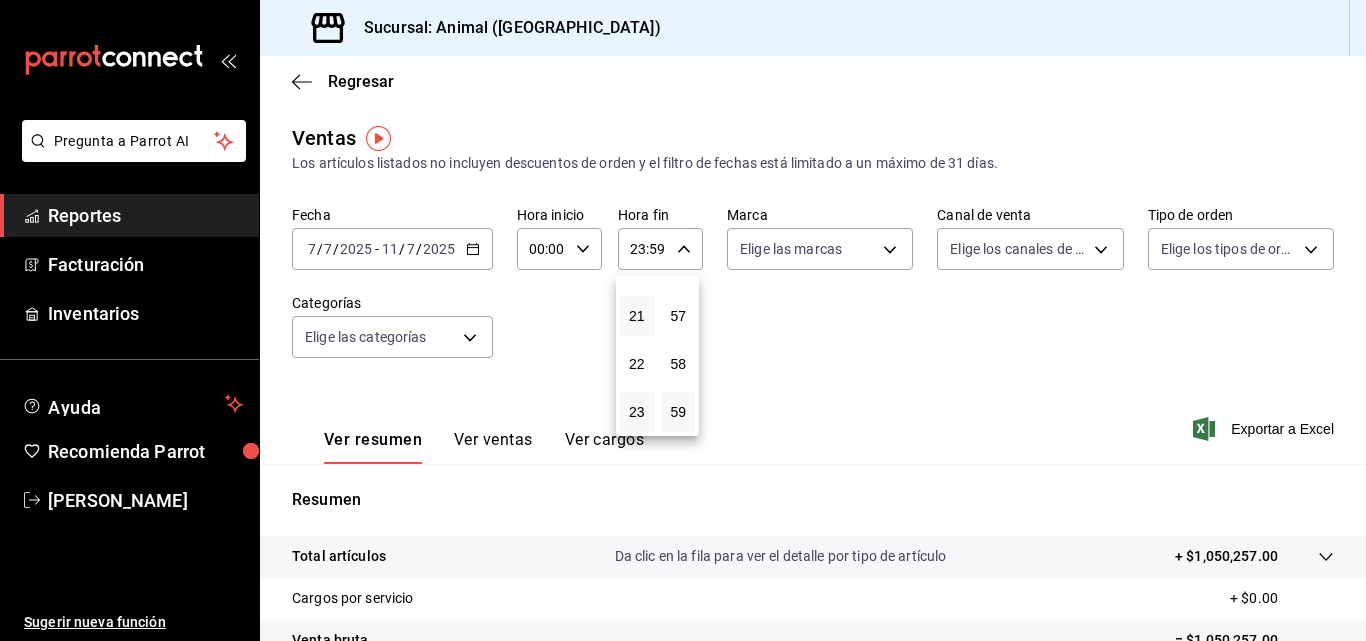 type on "22:59" 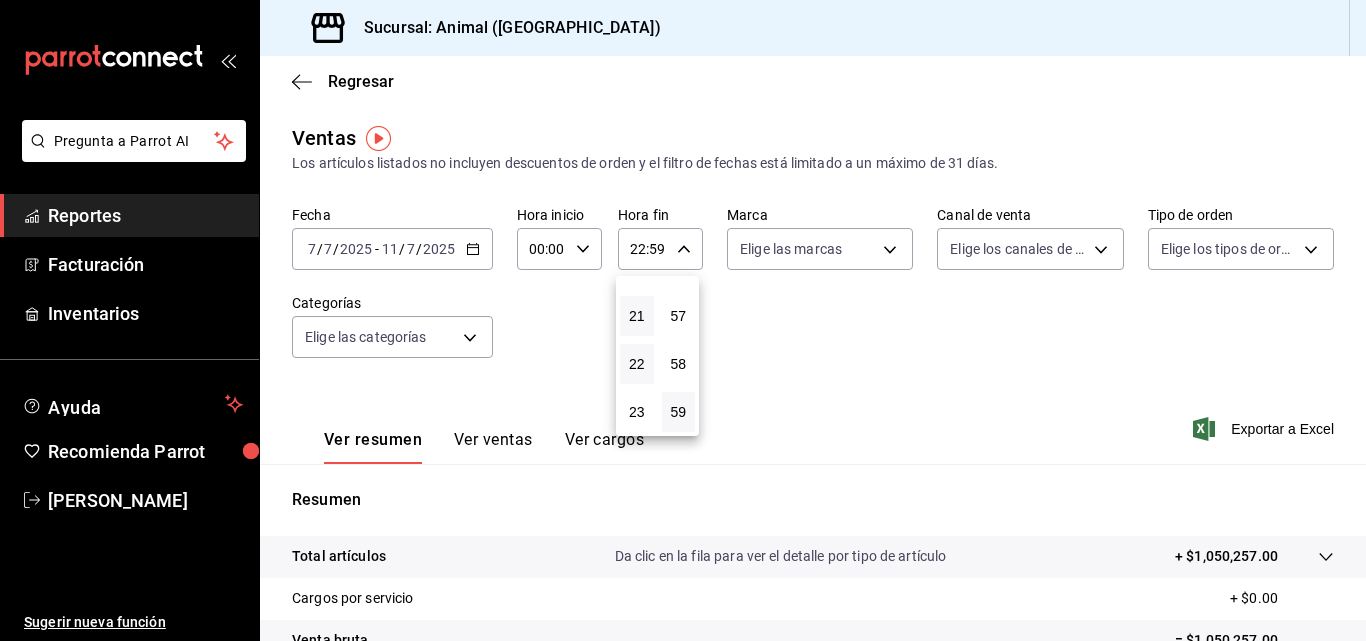 type 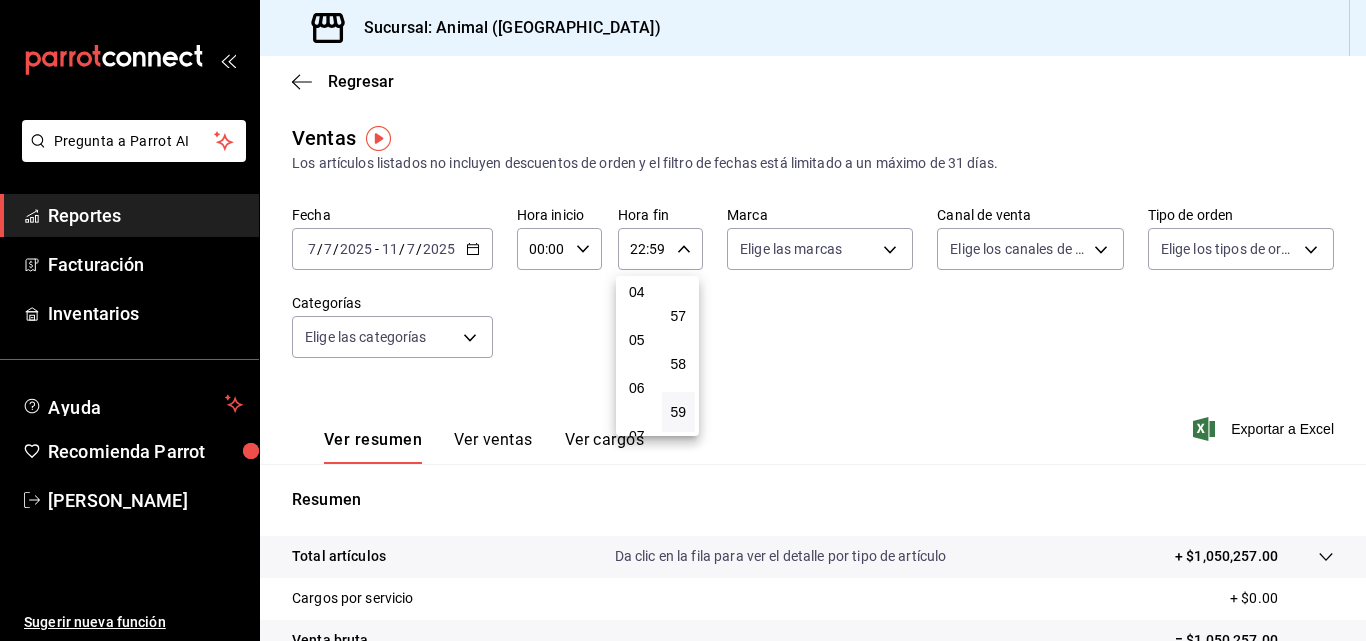 scroll, scrollTop: 240, scrollLeft: 0, axis: vertical 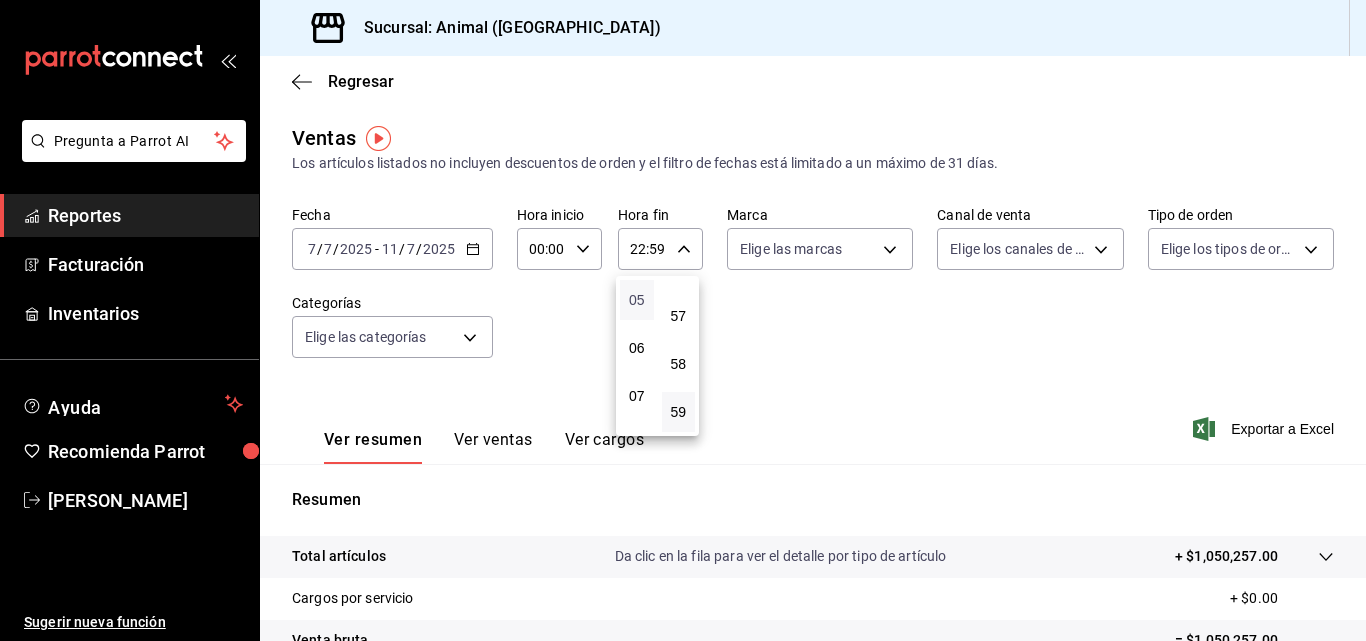 click on "05" at bounding box center (637, 300) 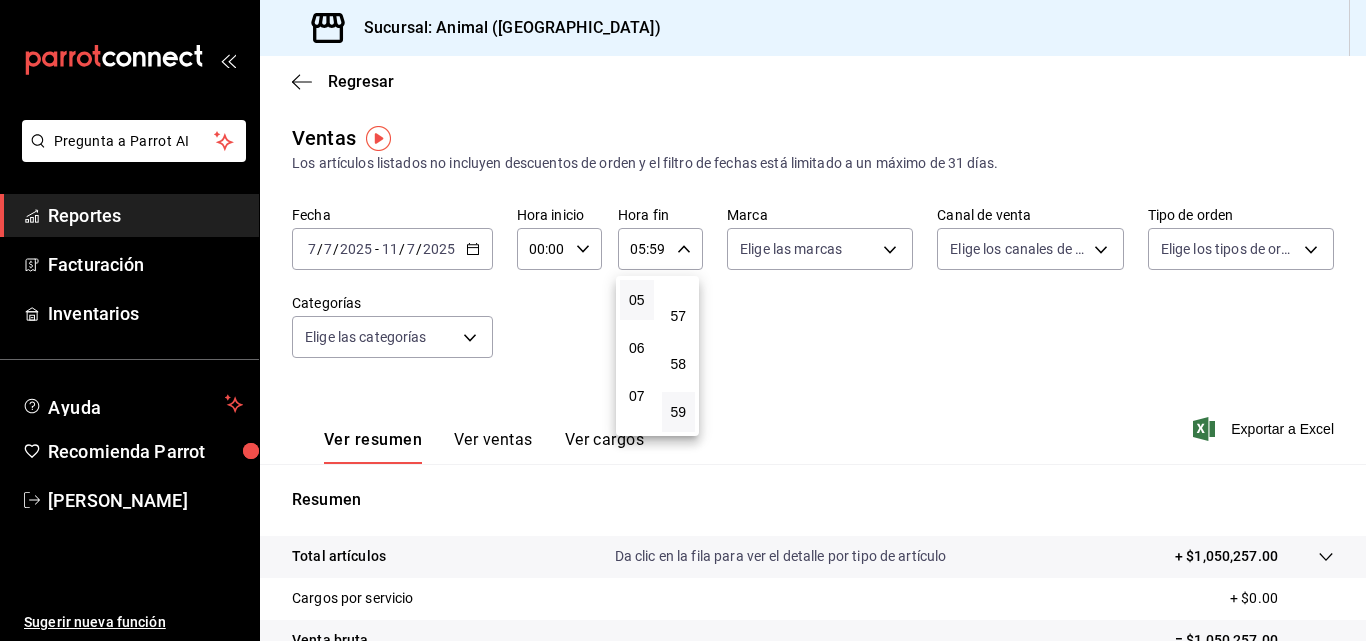 click at bounding box center [683, 320] 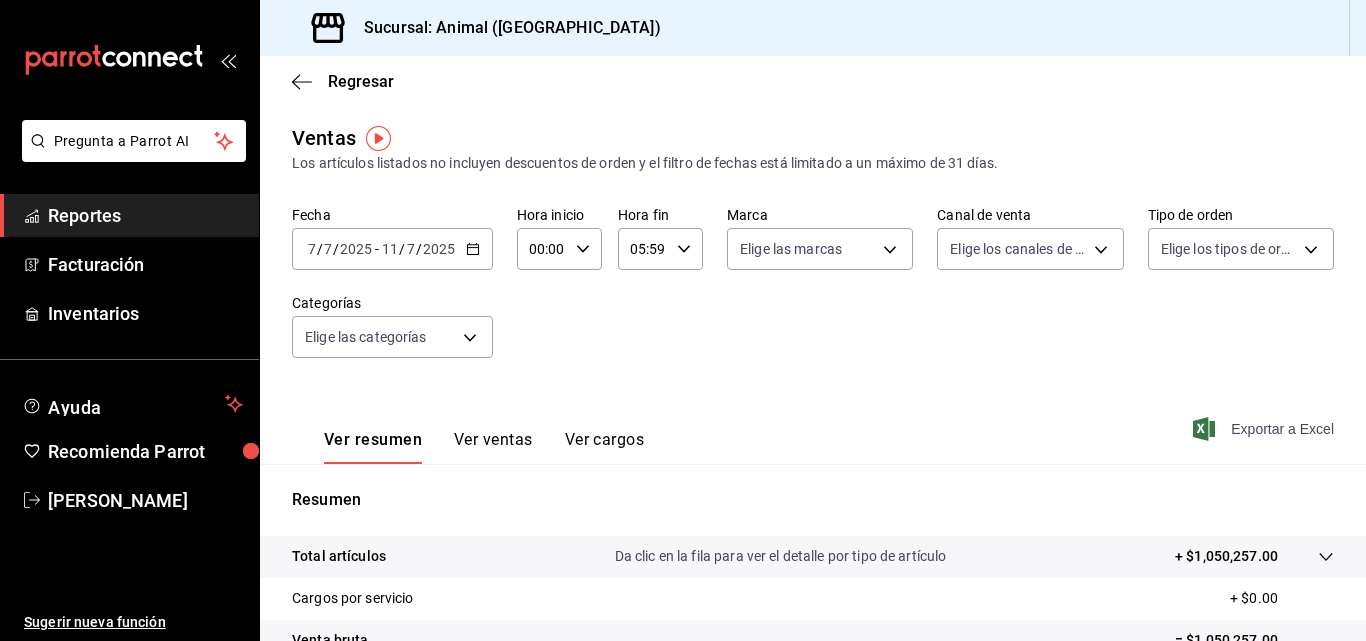 click on "Exportar a Excel" at bounding box center [1265, 429] 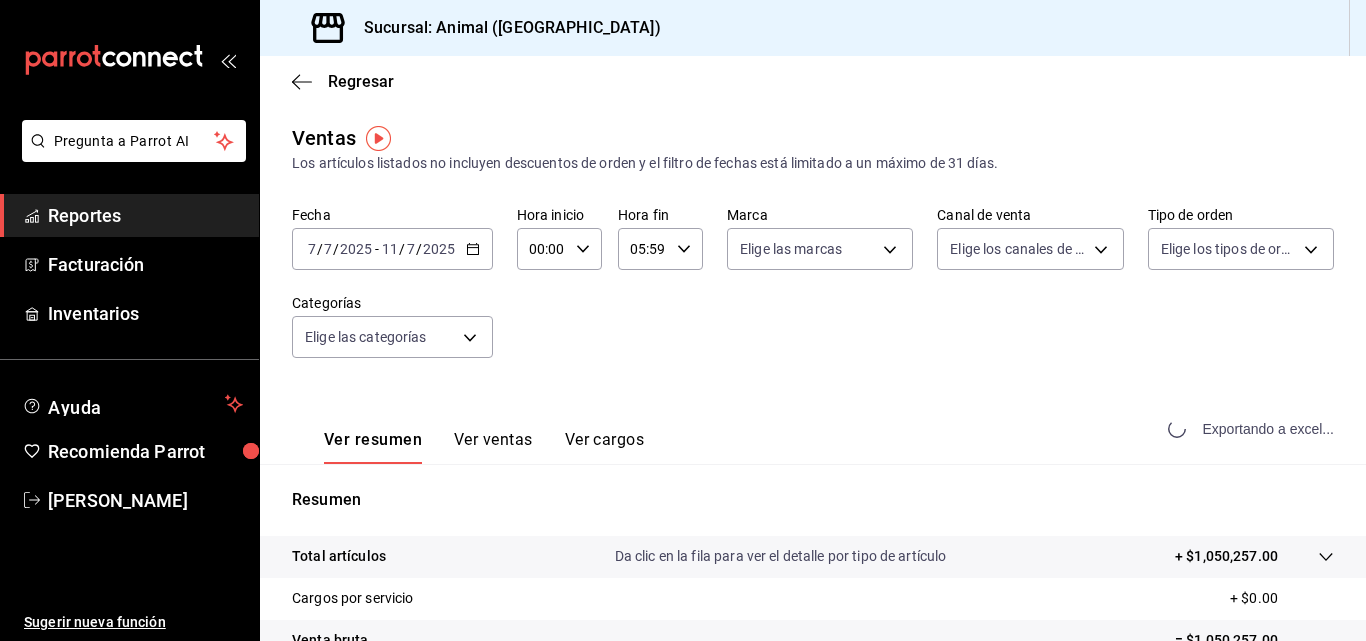 click on "Exportando a excel..." at bounding box center [1253, 429] 